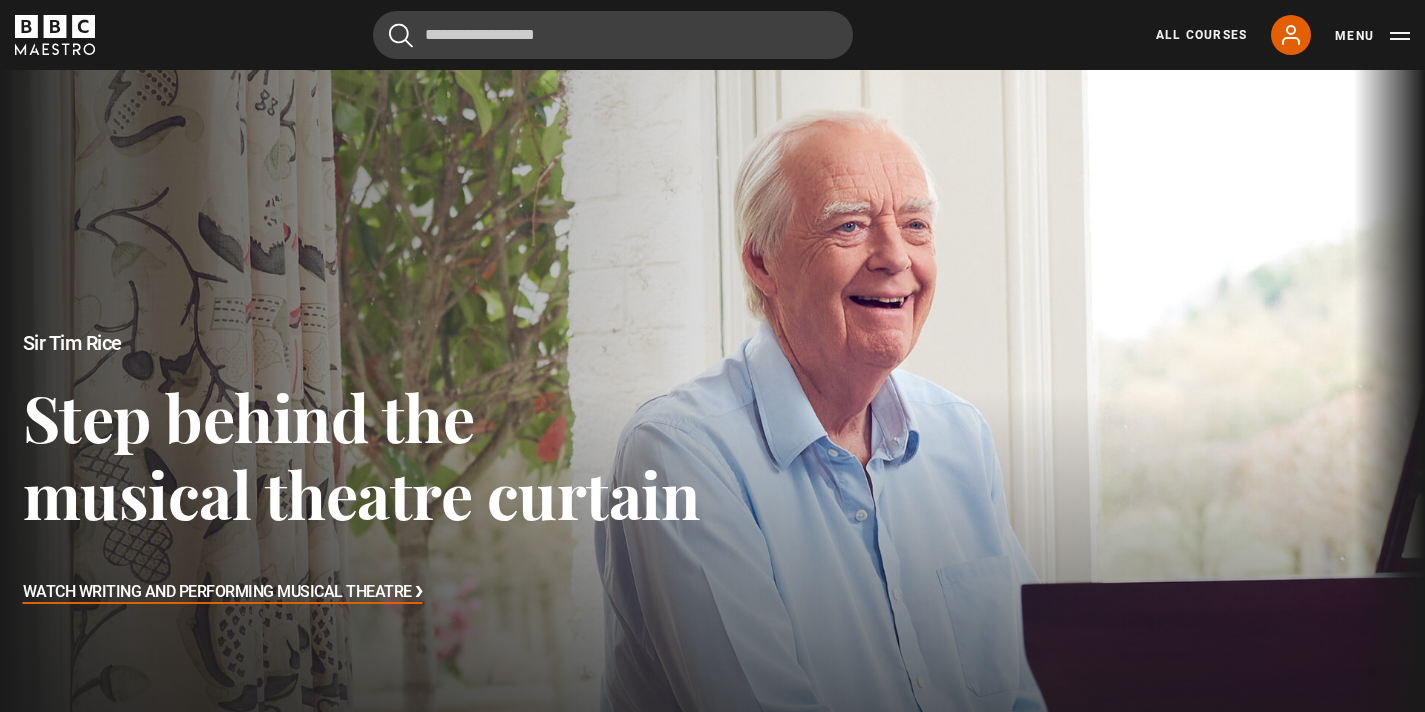 scroll, scrollTop: 620, scrollLeft: 0, axis: vertical 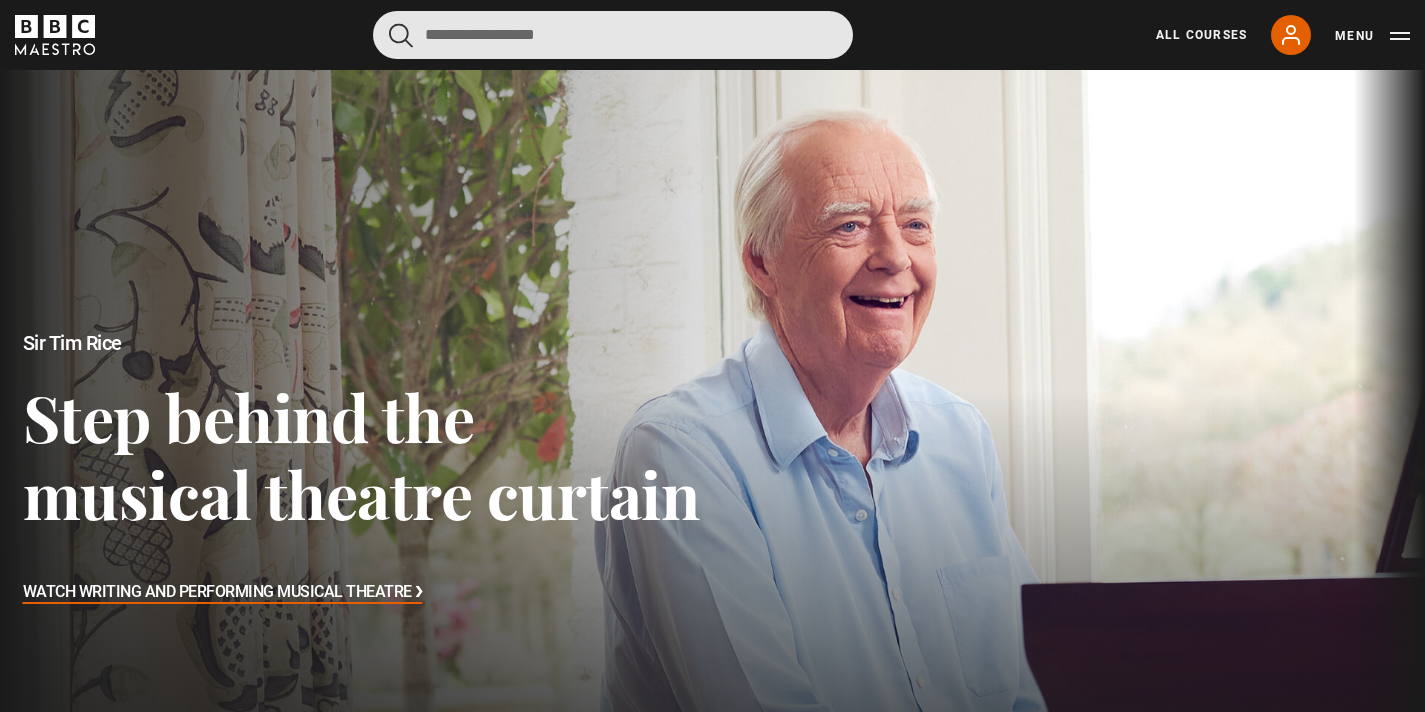 click at bounding box center (613, 35) 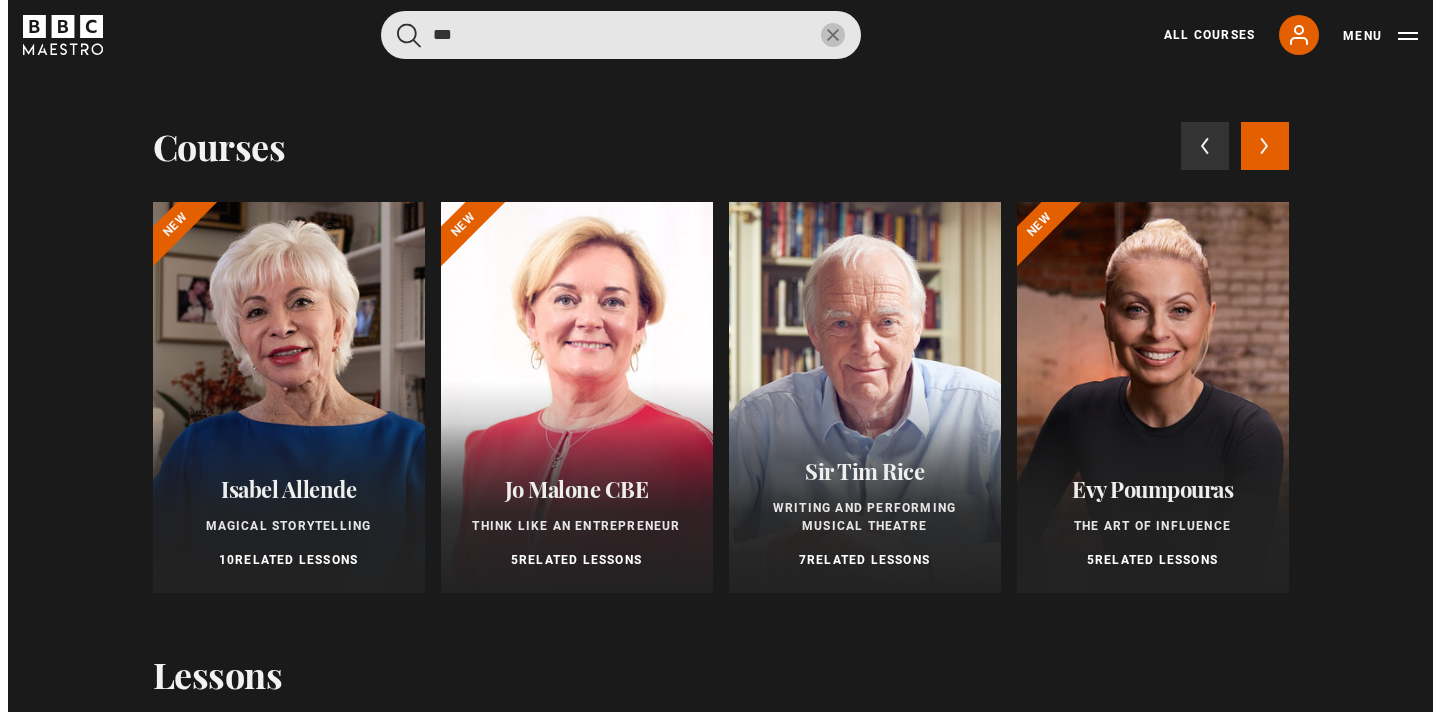 scroll, scrollTop: 0, scrollLeft: 0, axis: both 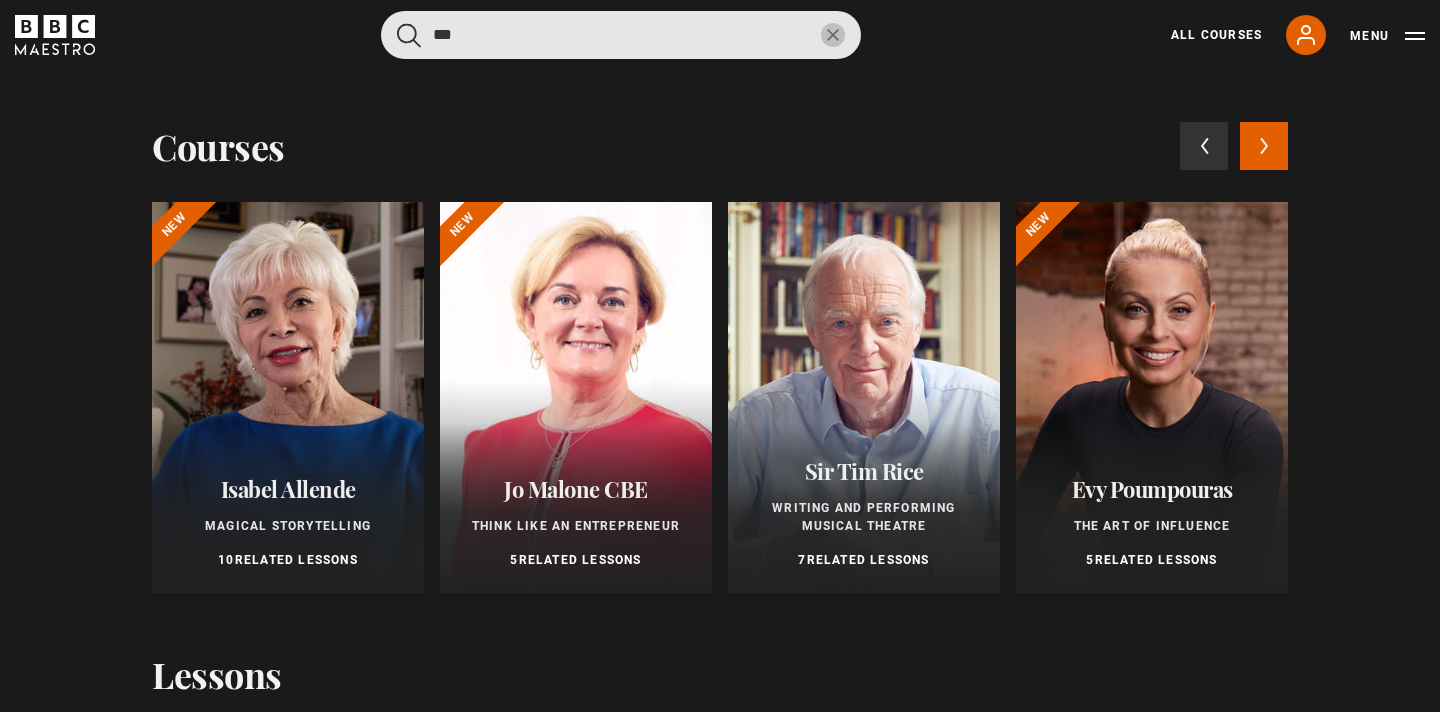type on "***" 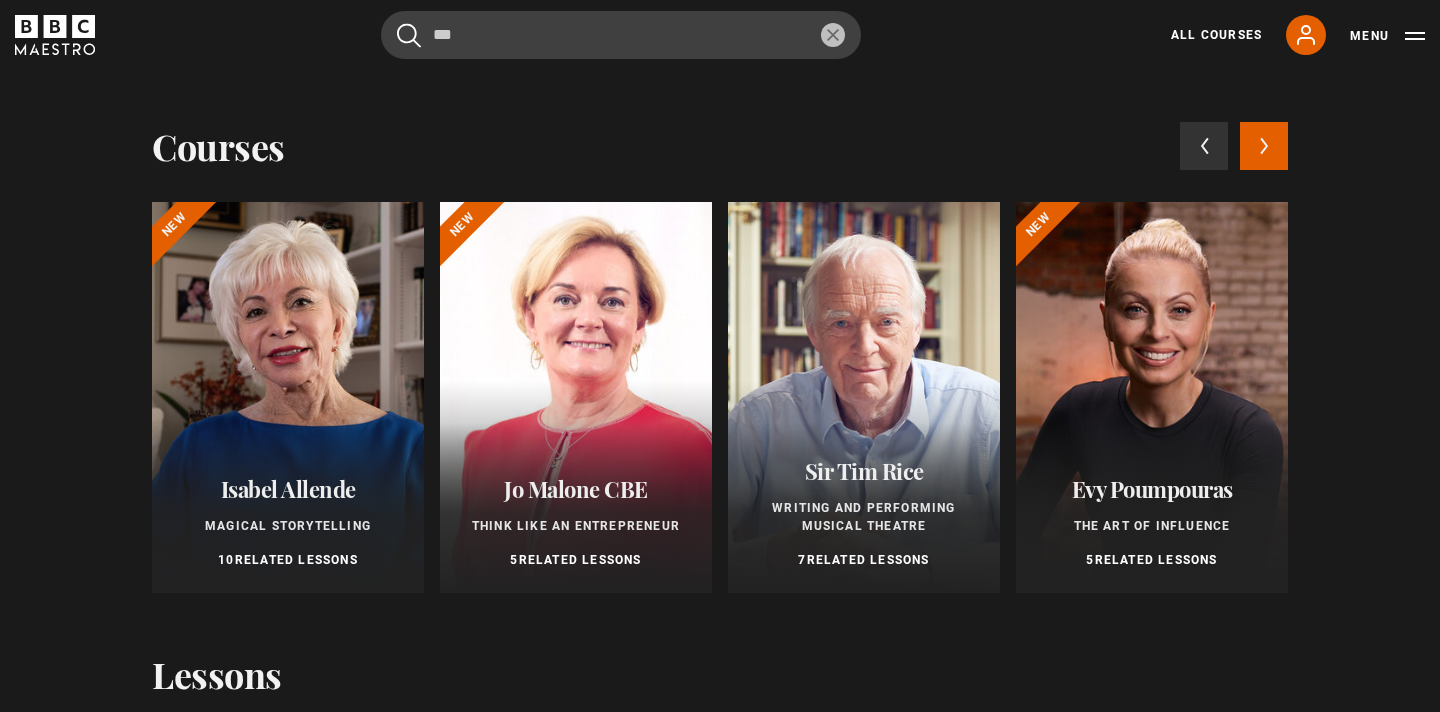 click at bounding box center (1152, 397) 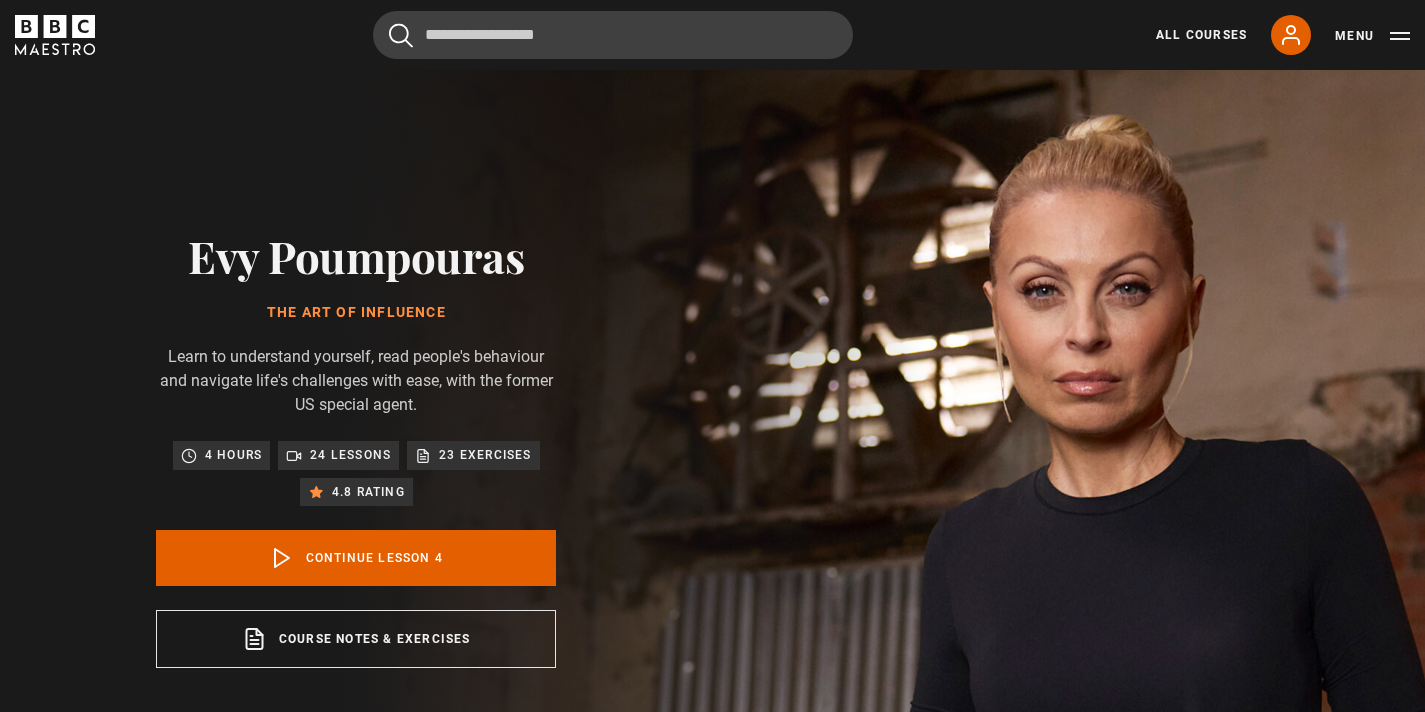 scroll, scrollTop: 826, scrollLeft: 0, axis: vertical 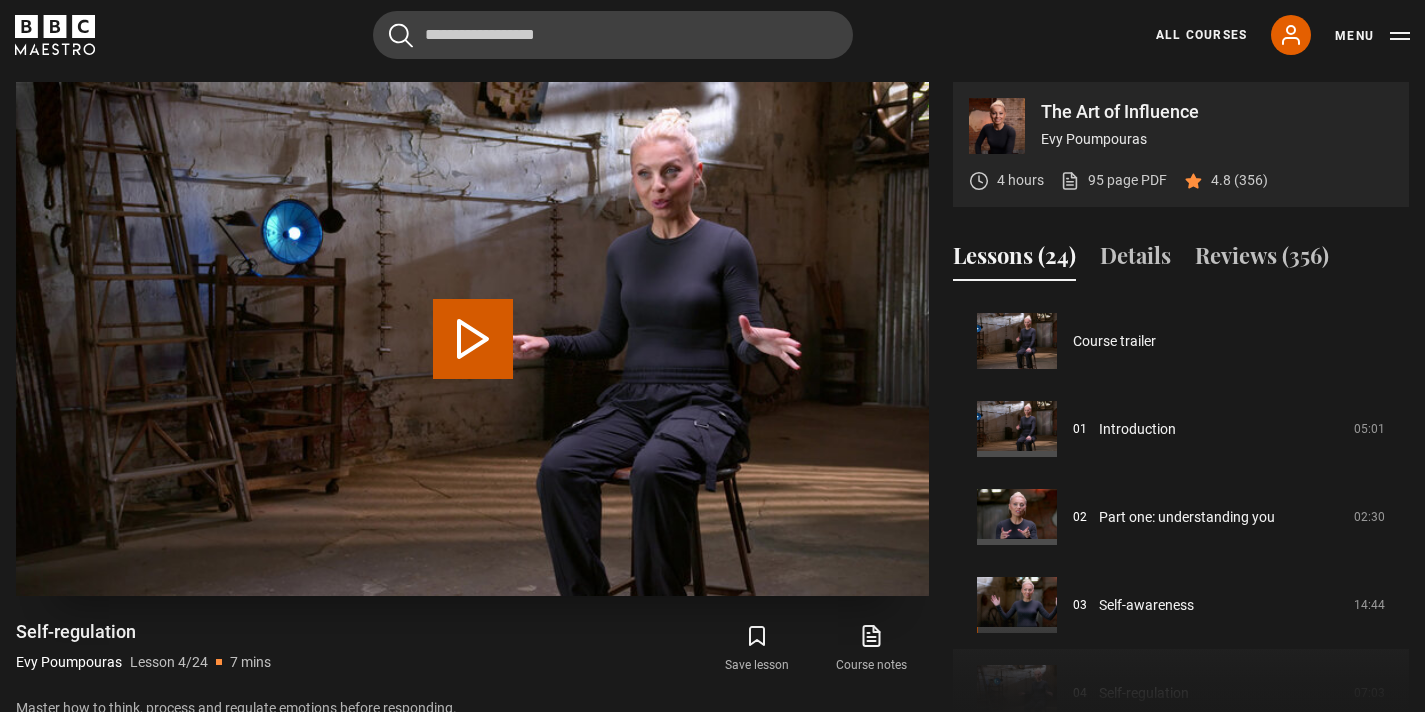 click on "Play Lesson Self-regulation" at bounding box center (473, 339) 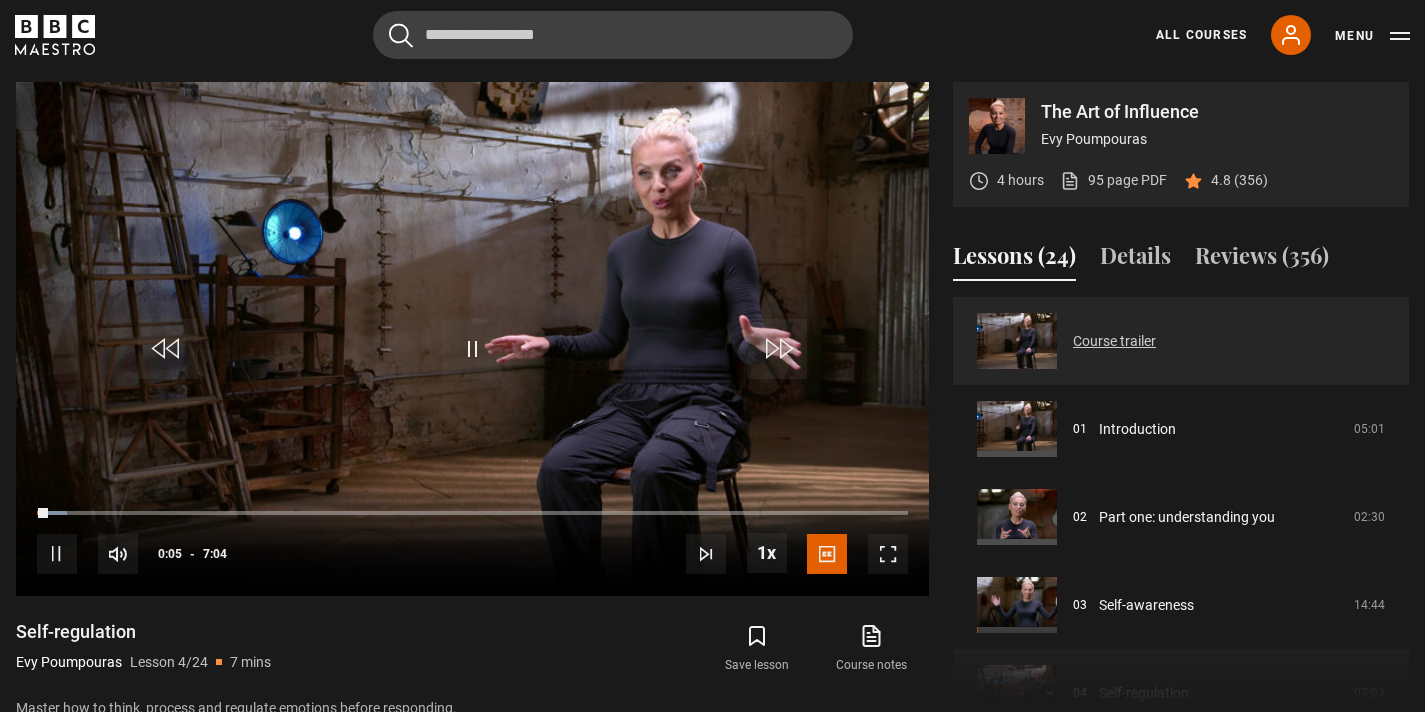 click on "Course trailer" at bounding box center [1114, 341] 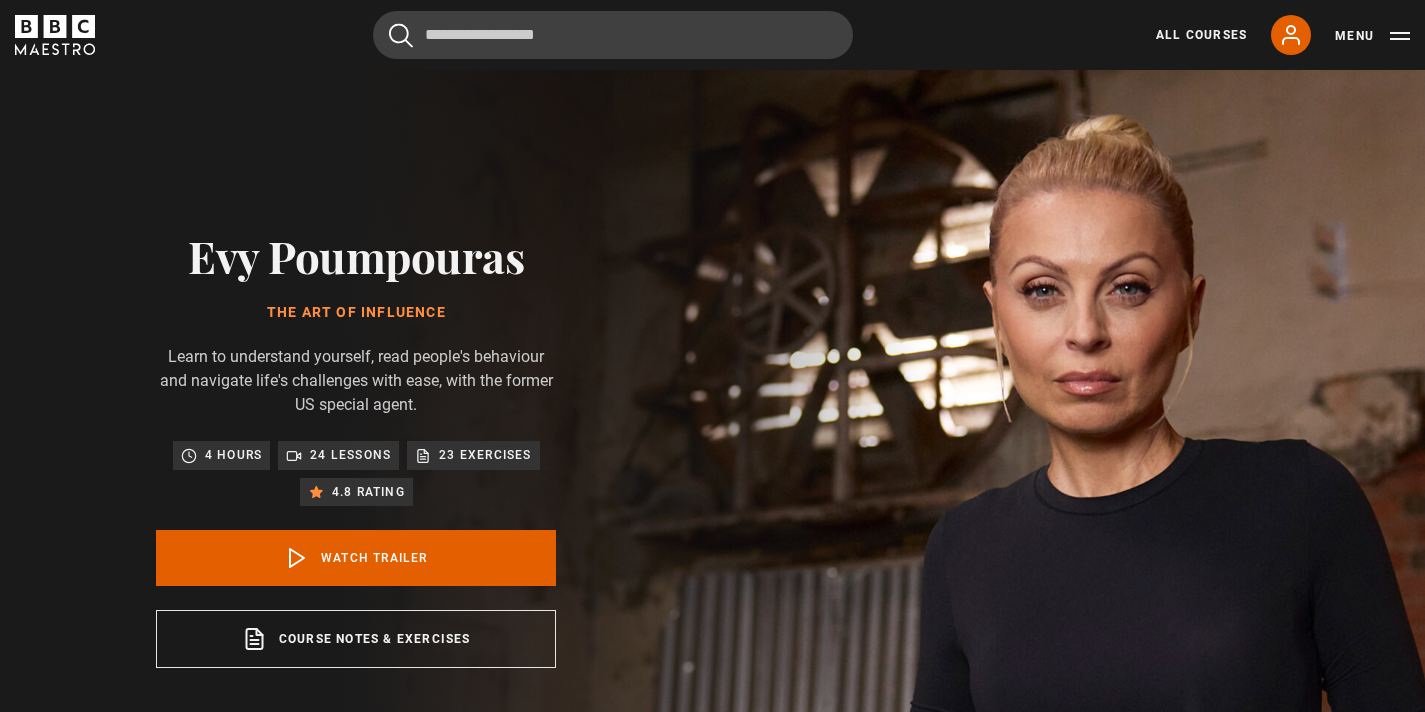 scroll, scrollTop: 826, scrollLeft: 0, axis: vertical 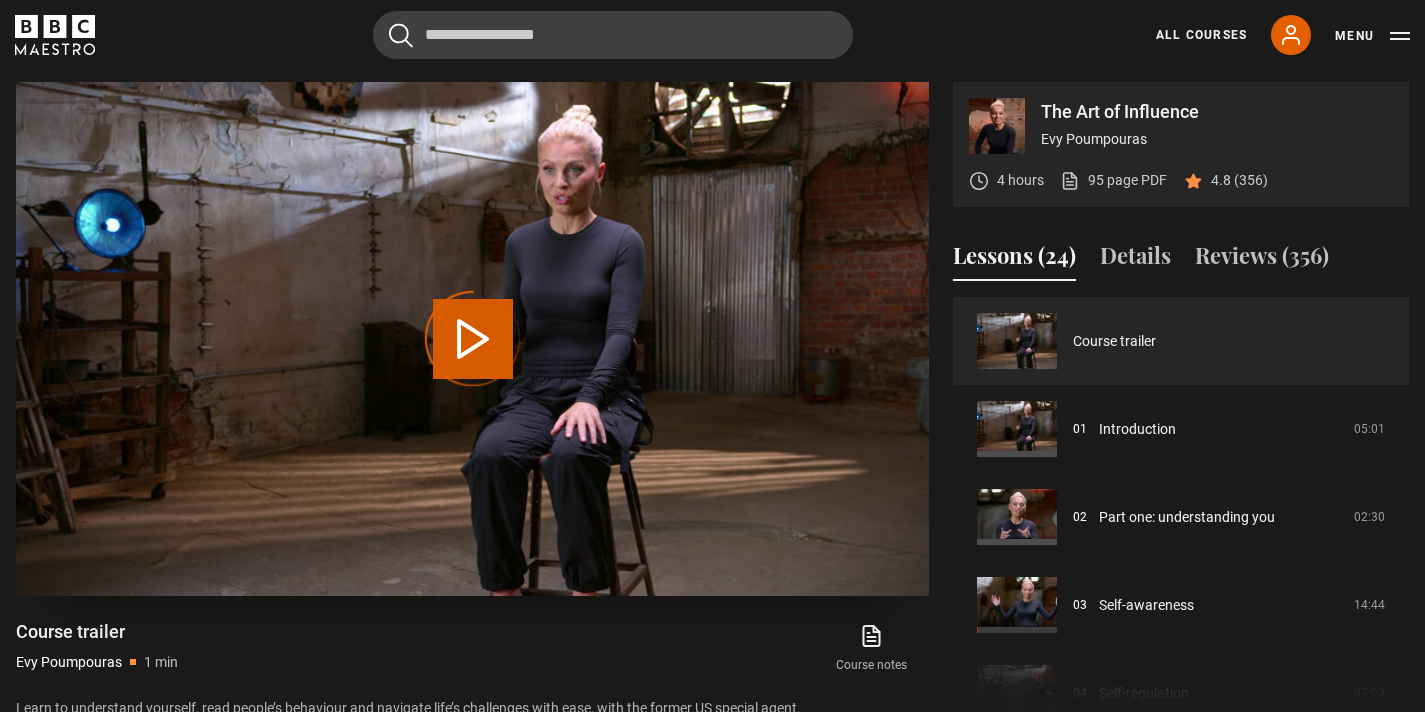 click on "Play Video" at bounding box center [473, 339] 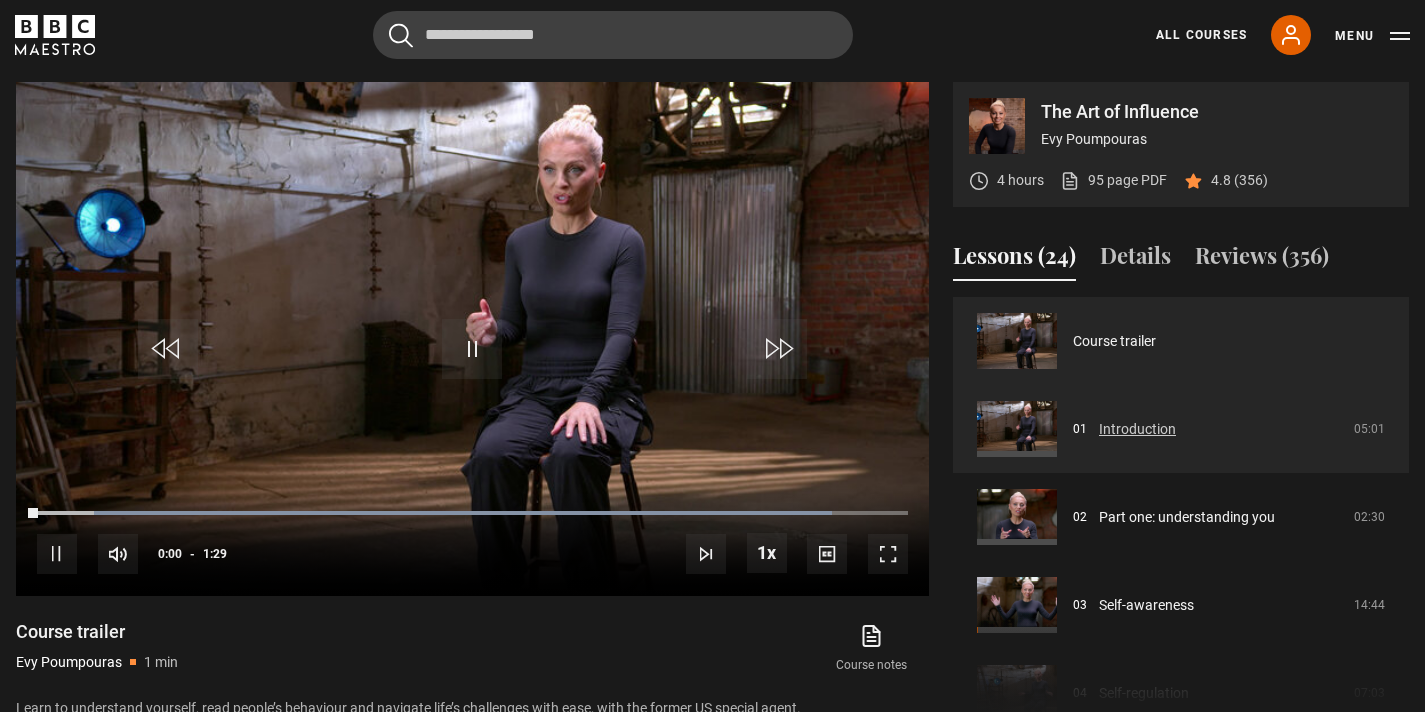 click on "Introduction" at bounding box center (1137, 429) 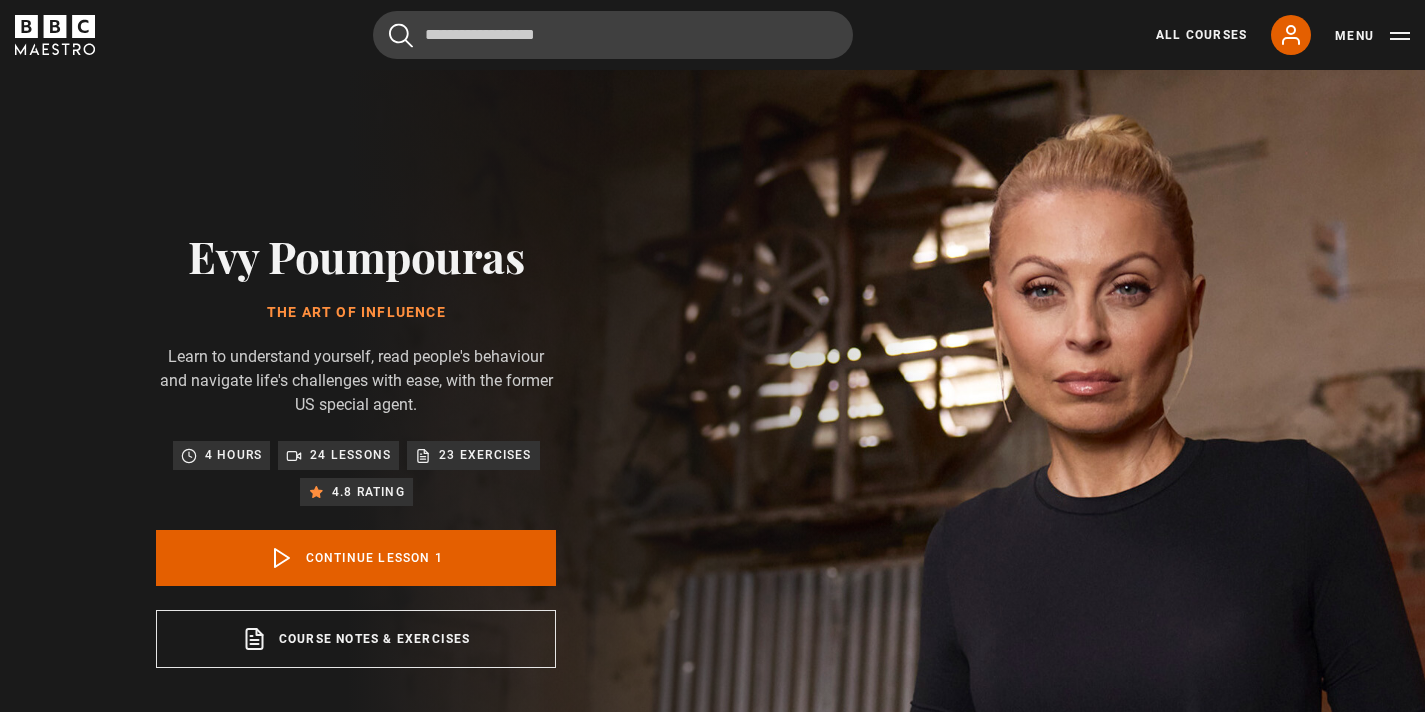 scroll, scrollTop: 826, scrollLeft: 0, axis: vertical 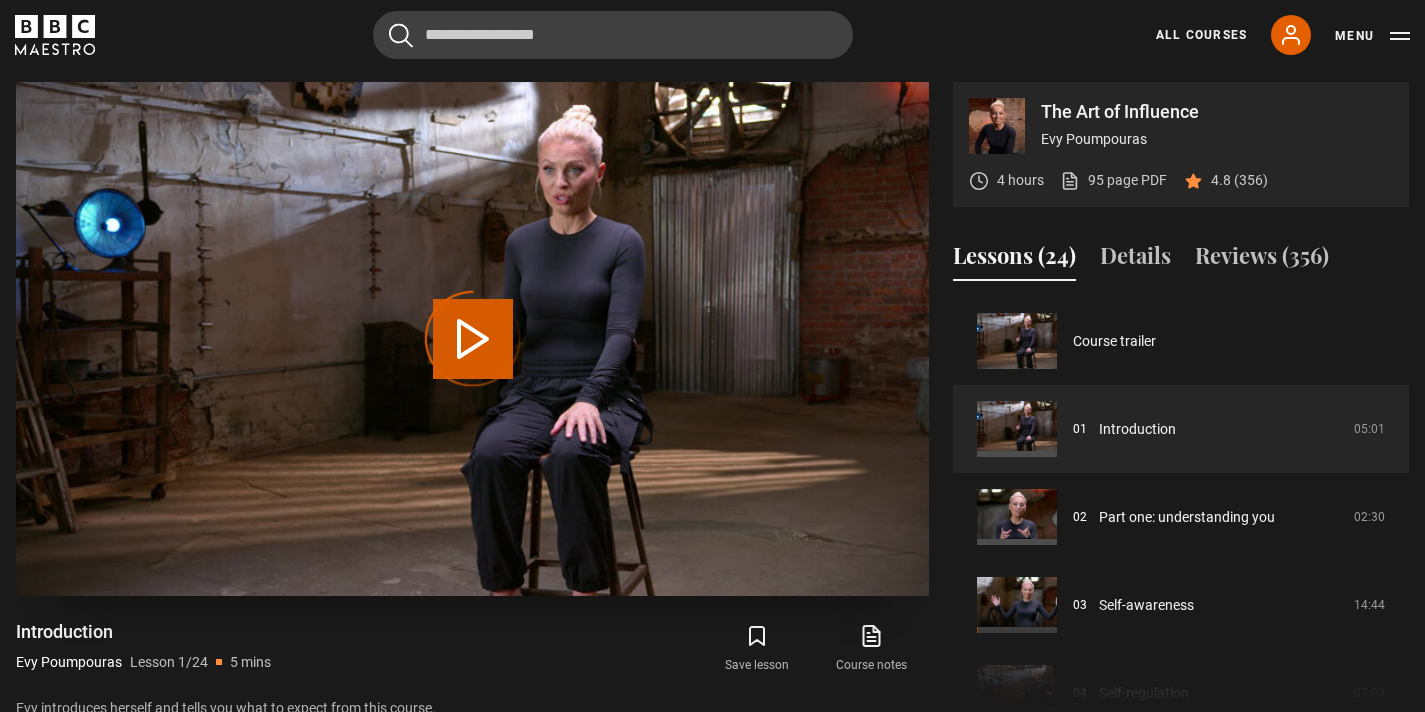 click on "Video Player is loading. Play Lesson Introduction 10s Skip Back 10 seconds 10s Skip Forward 10 seconds Loaded :  0.32% 0:00 Play Mute Current Time  0:00 - Duration  5:02
Evy Poumpouras
Lesson 1
Introduction
1x Playback Rate 2x 1.5x 1x , selected 0.5x Captions captions off , selected English  Captions This is a modal window.
Lesson Completed
Up next
Part one: understanding you
Cancel
Do you want to save this lesson?
Save lesson
Rewatch" at bounding box center (472, 339) 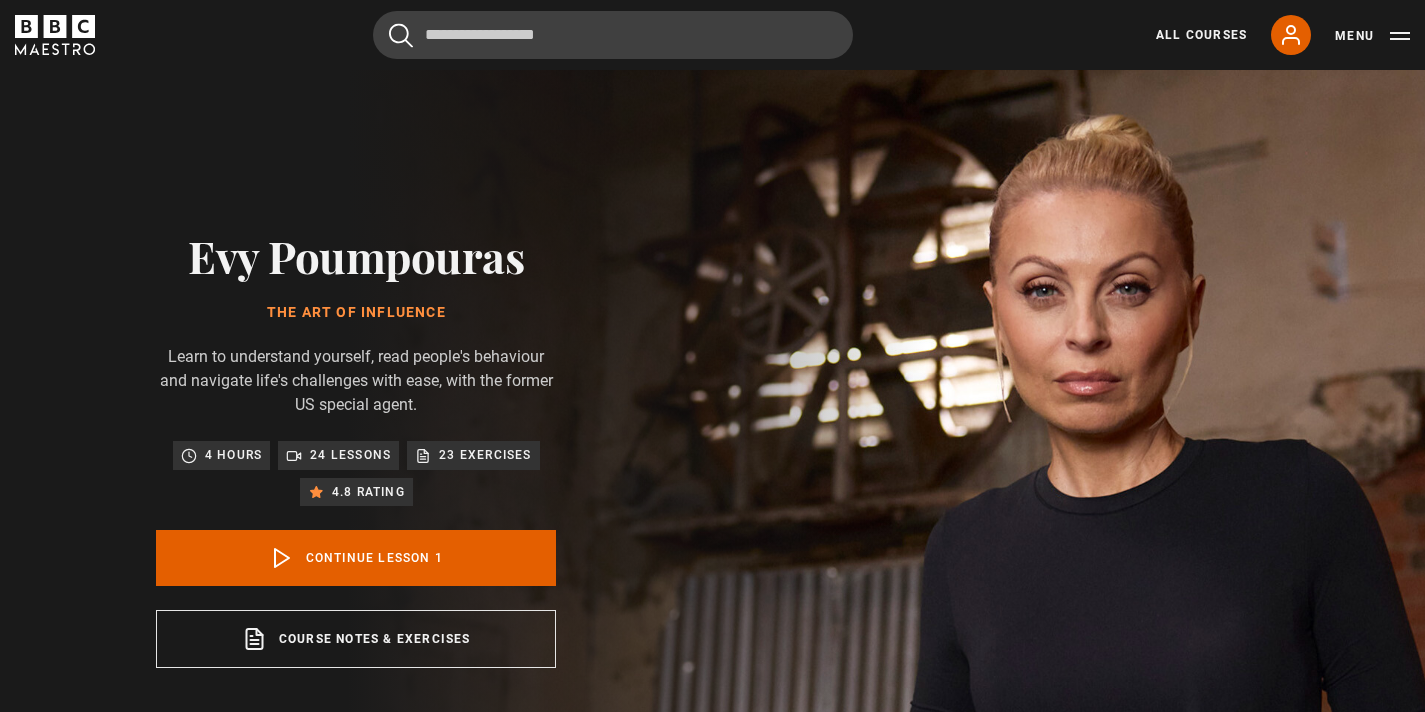 scroll, scrollTop: 826, scrollLeft: 0, axis: vertical 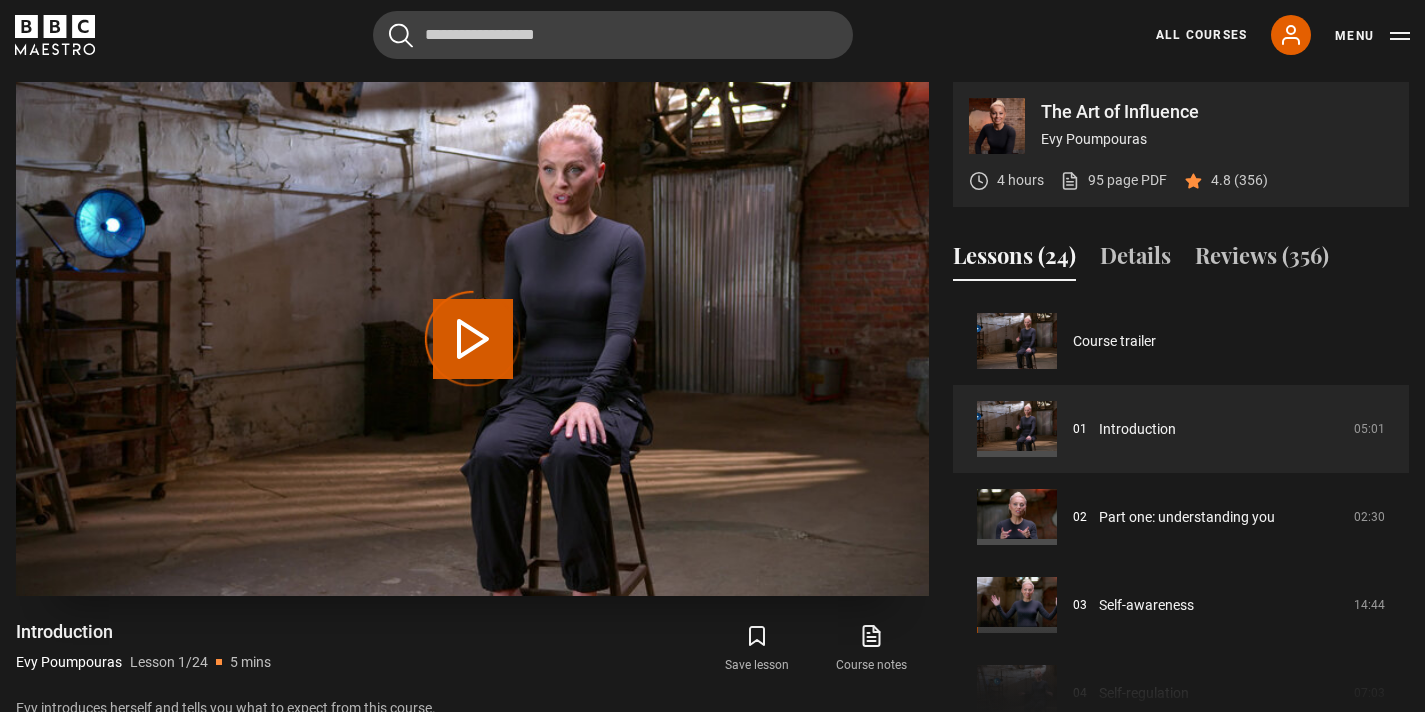 click on "Video Player is loading." at bounding box center (473, 339) 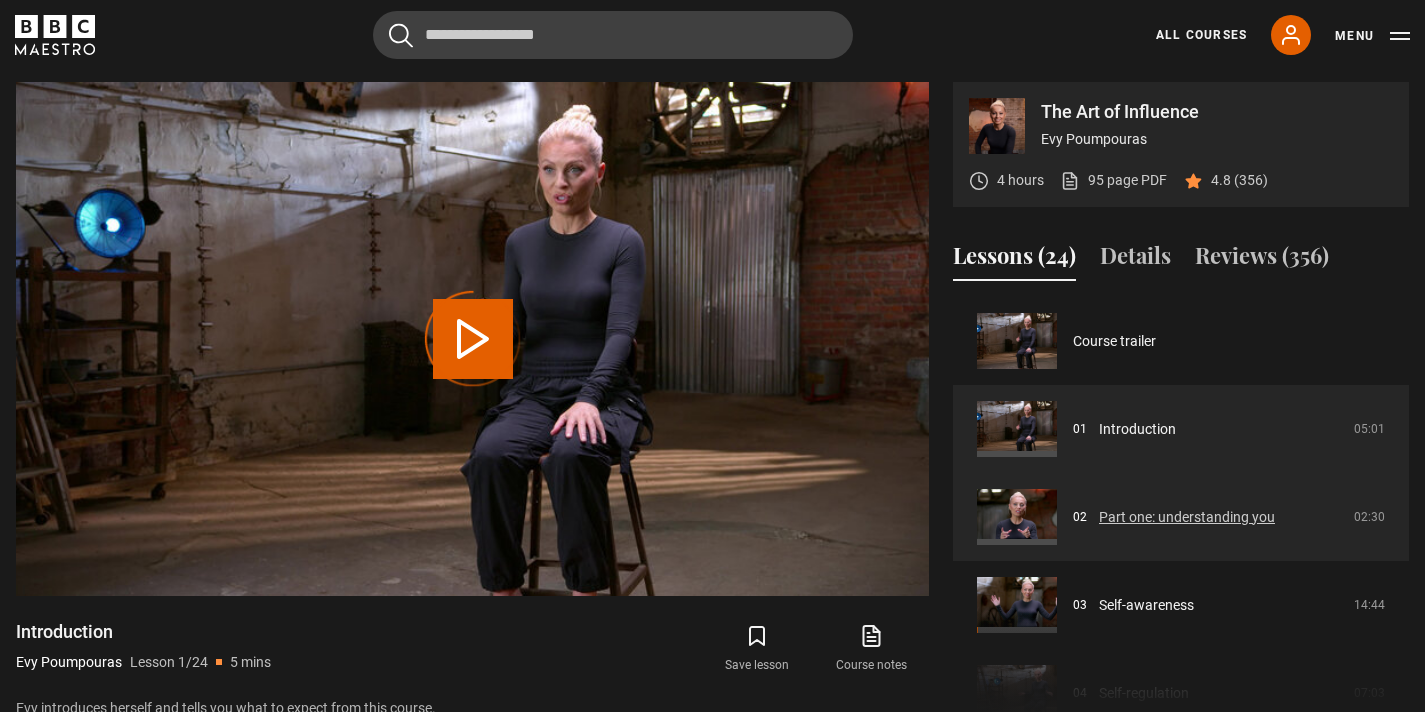 click on "Part one: understanding you" at bounding box center (1187, 517) 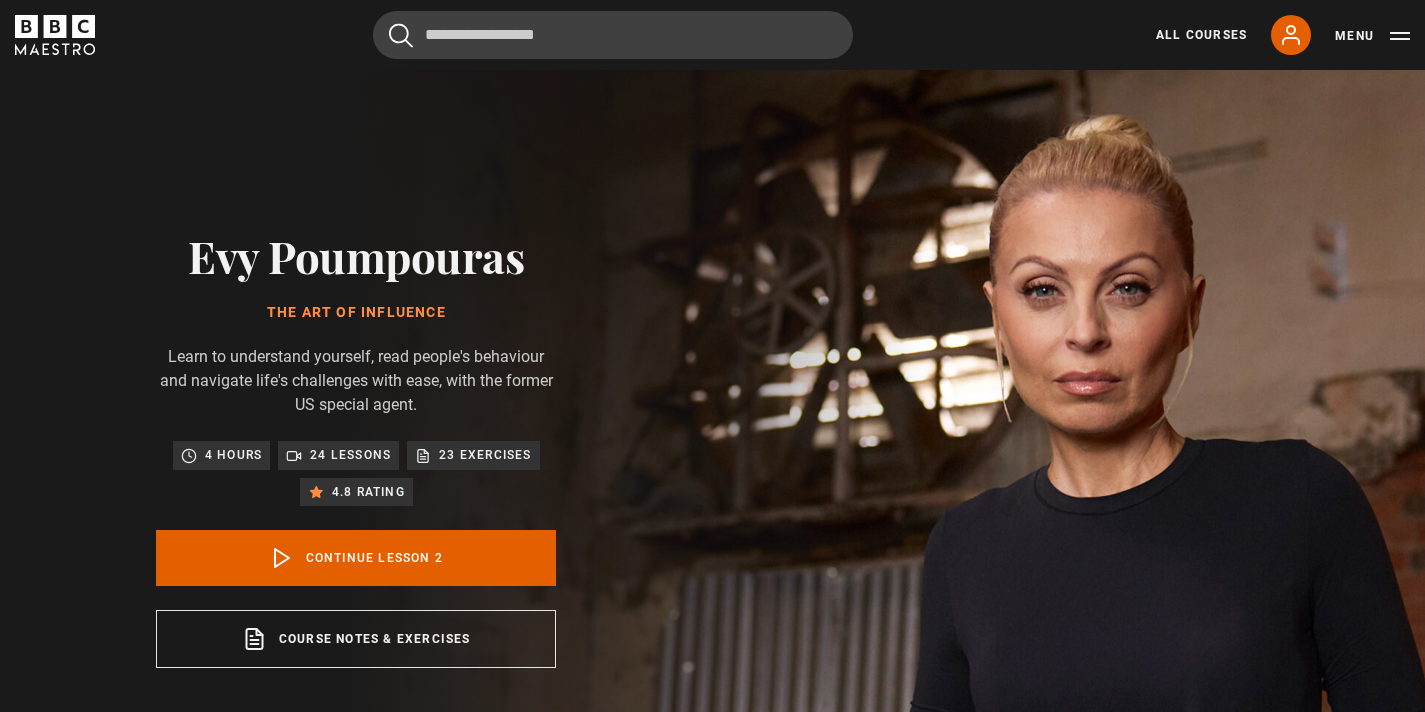 scroll, scrollTop: 826, scrollLeft: 0, axis: vertical 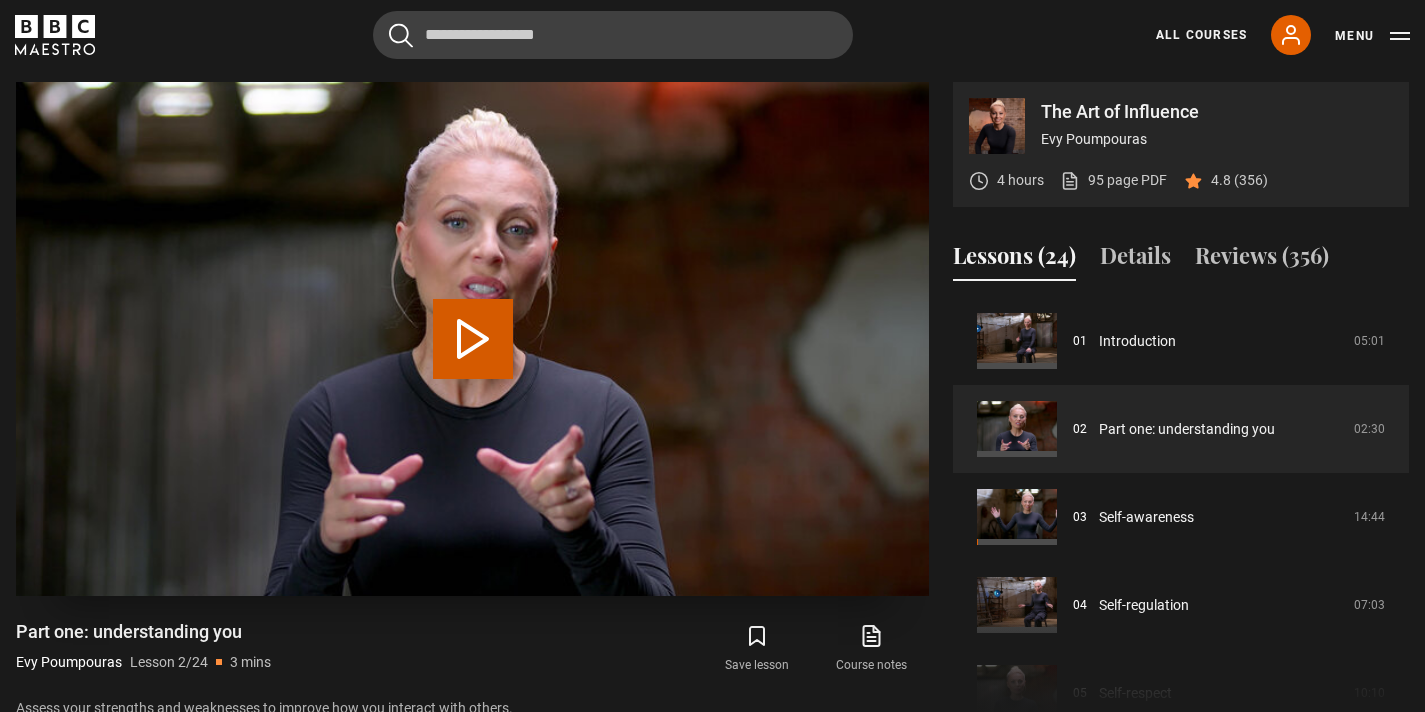 click on "Play Lesson Part one: understanding you" at bounding box center (473, 339) 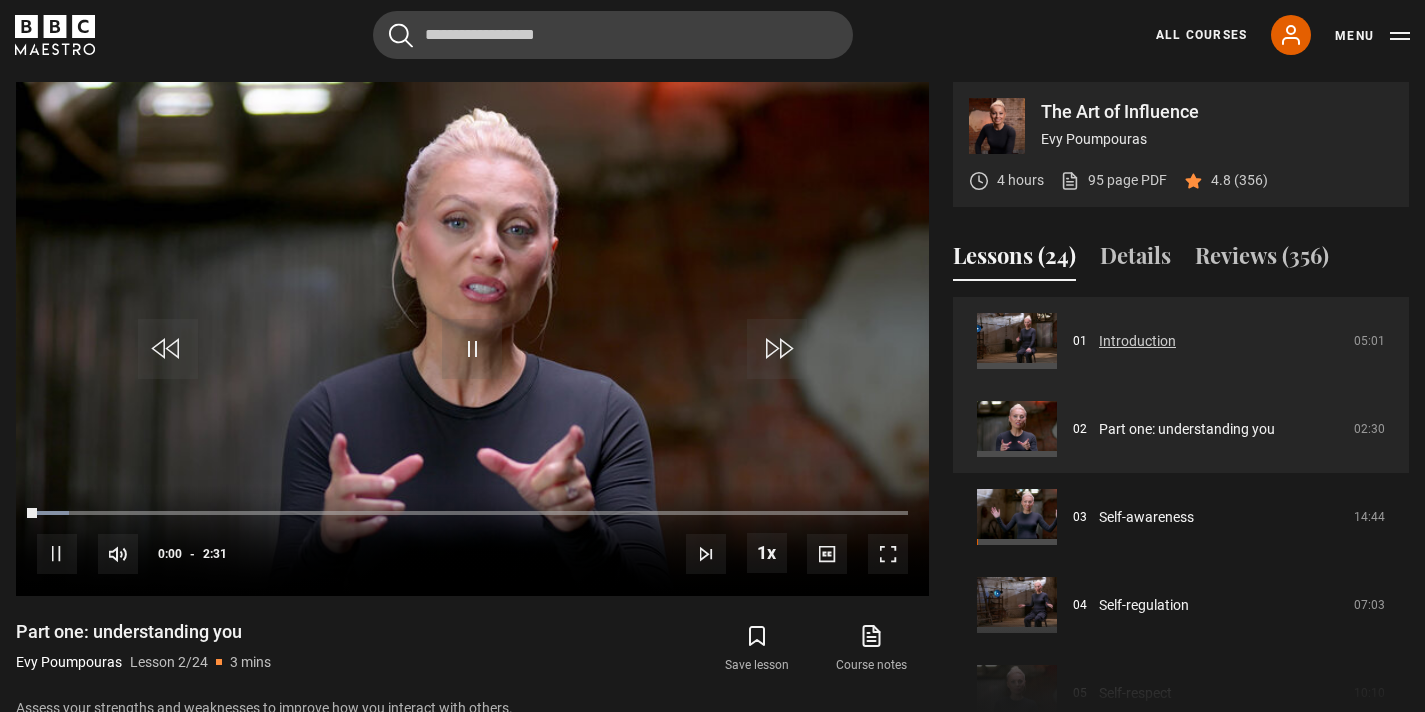 click on "Introduction" at bounding box center [1137, 341] 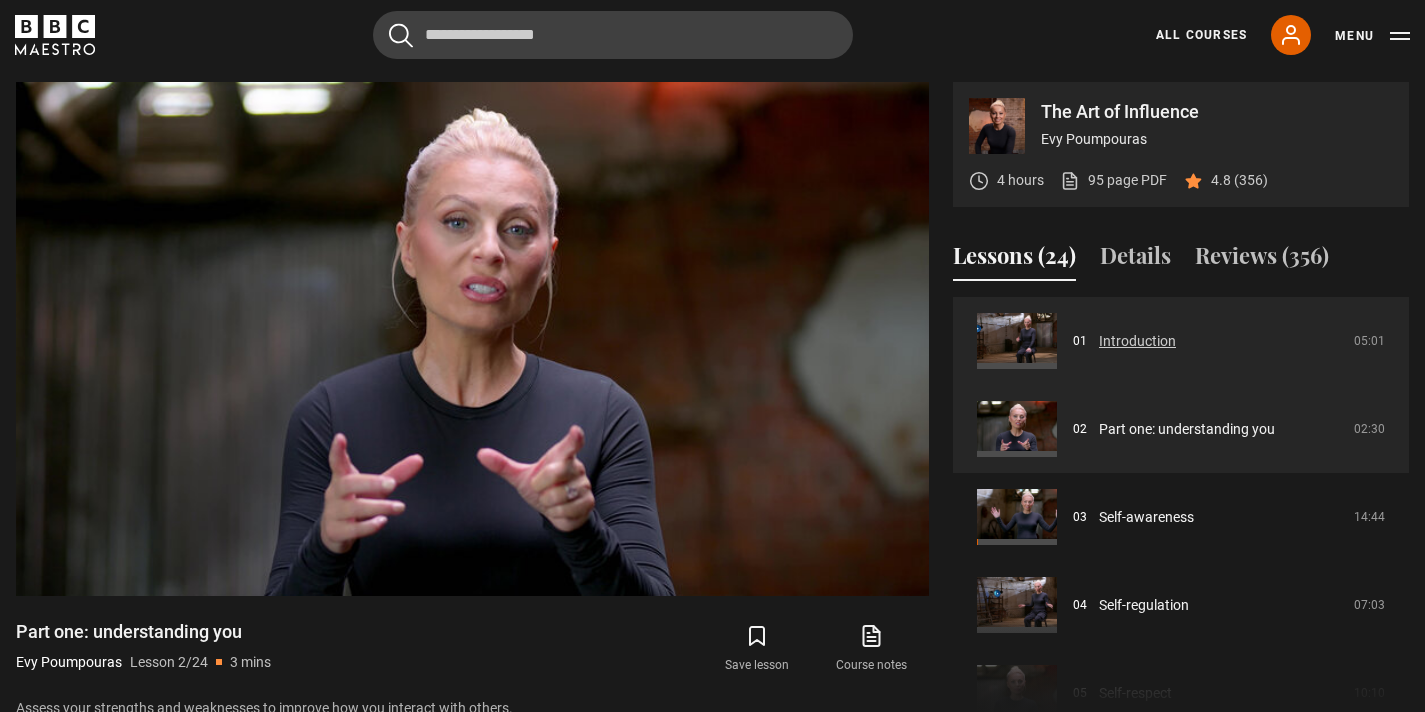 click on "Introduction" at bounding box center (1137, 341) 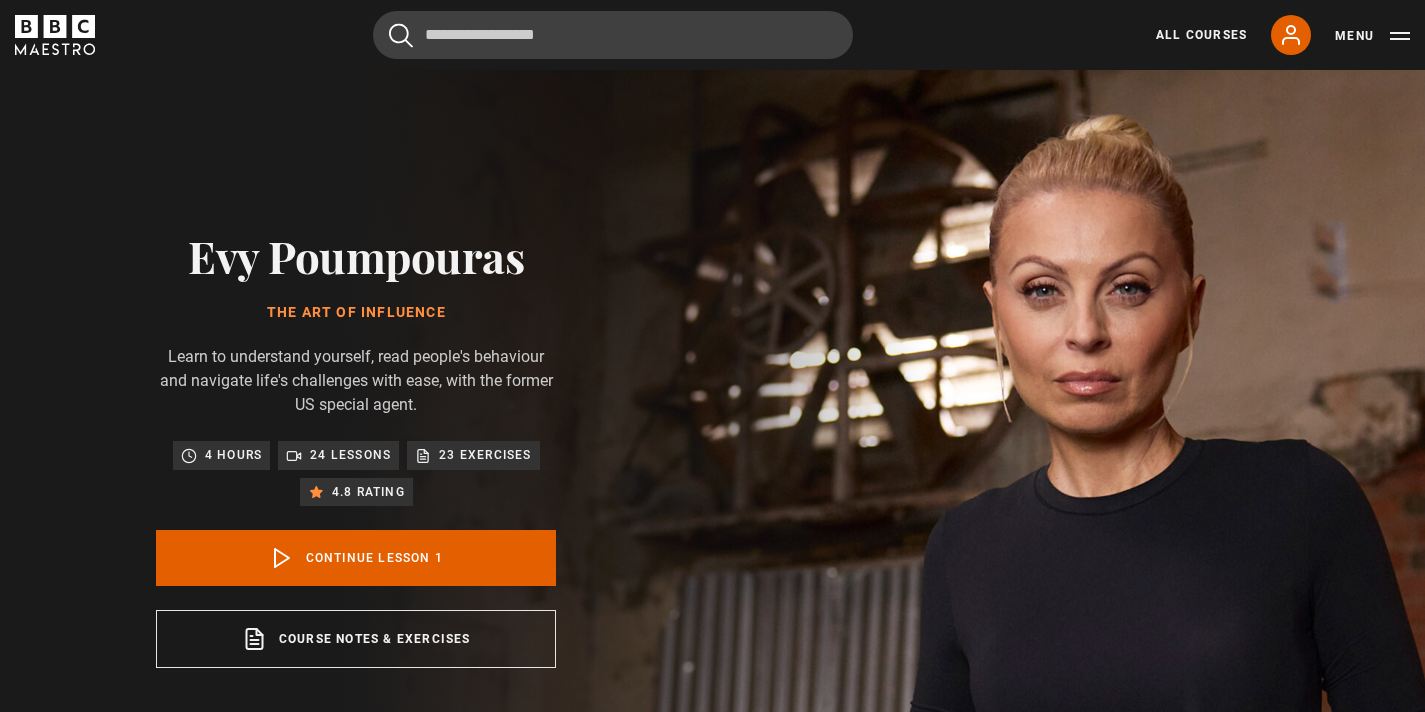 scroll, scrollTop: 826, scrollLeft: 0, axis: vertical 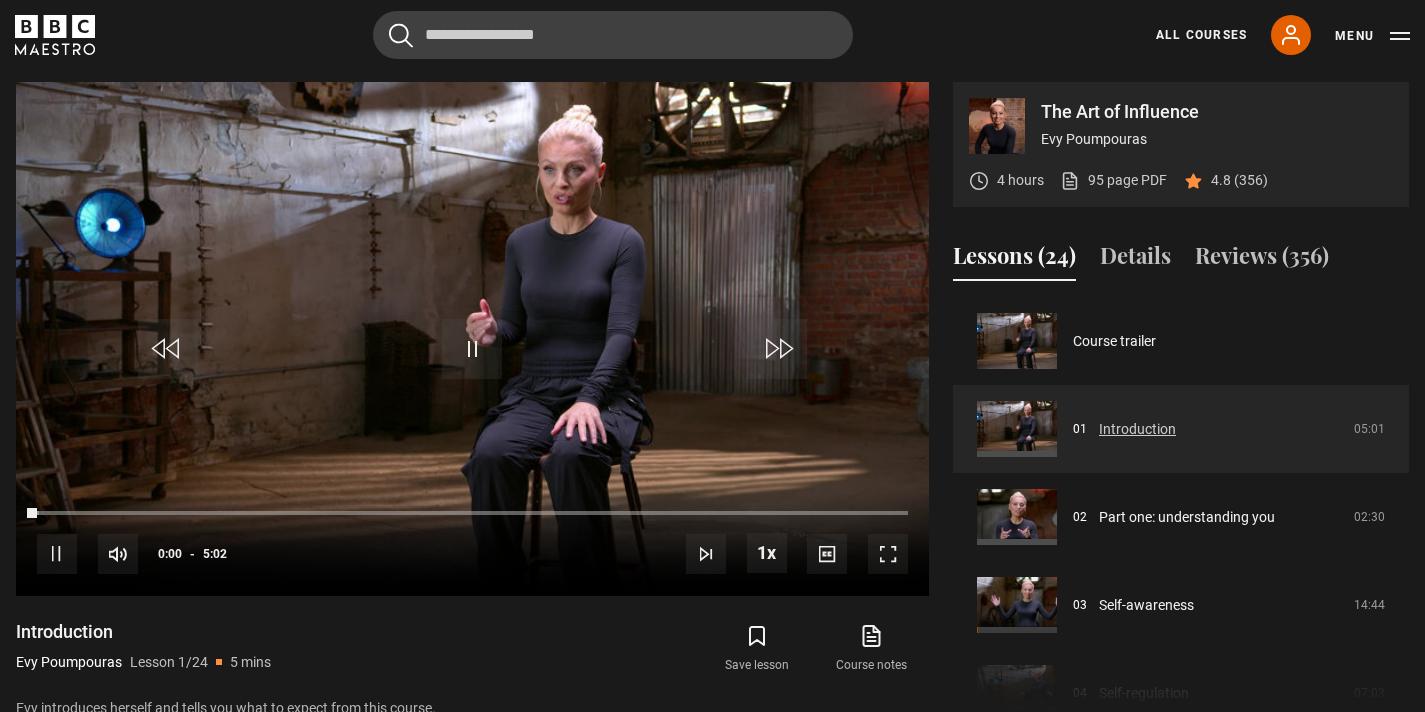 click on "Introduction" at bounding box center (1137, 429) 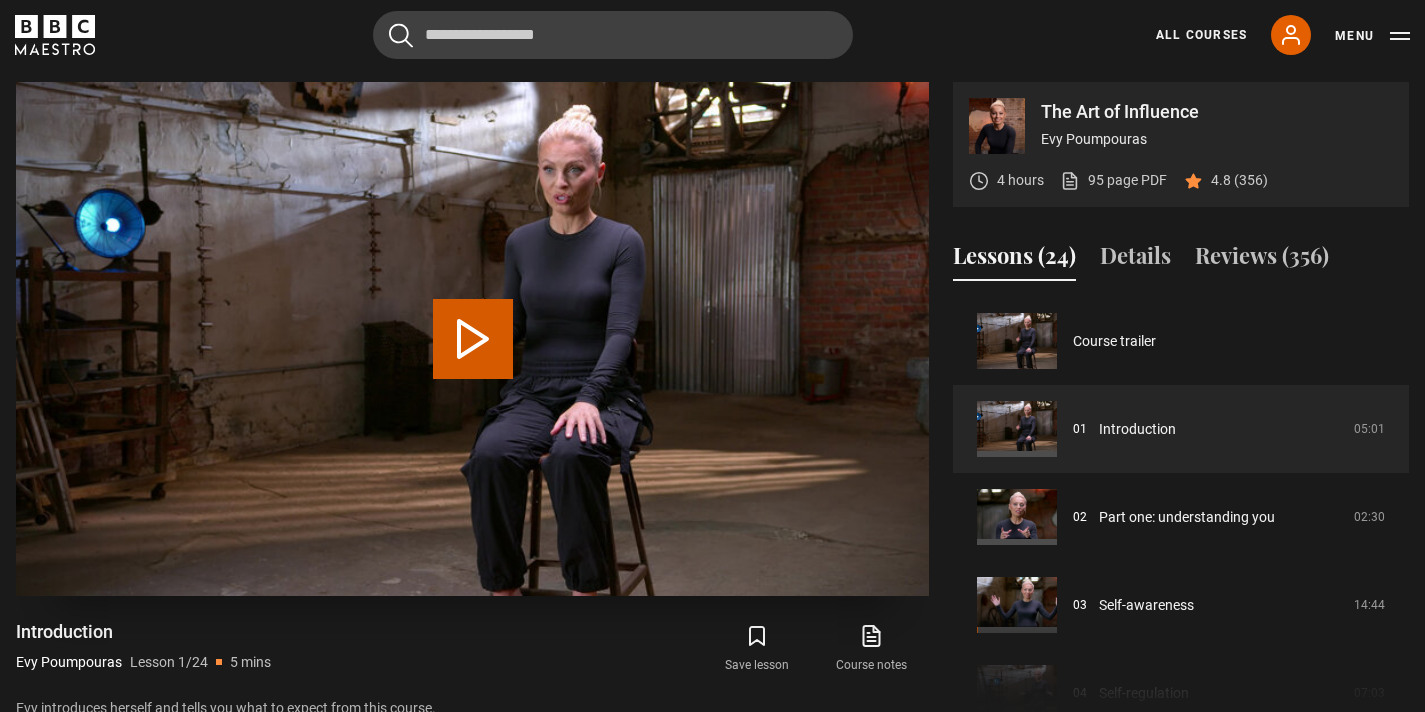click on "Play Lesson Introduction" at bounding box center [473, 339] 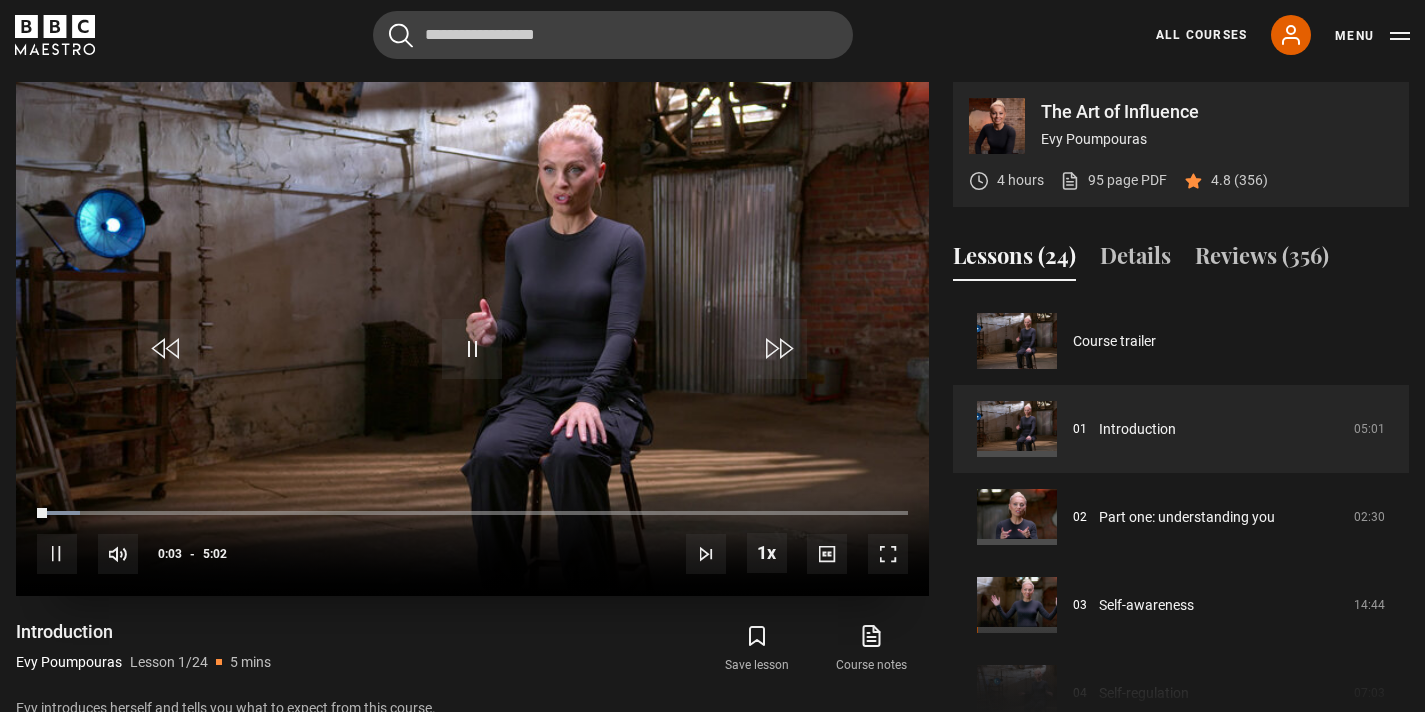 click at bounding box center (888, 554) 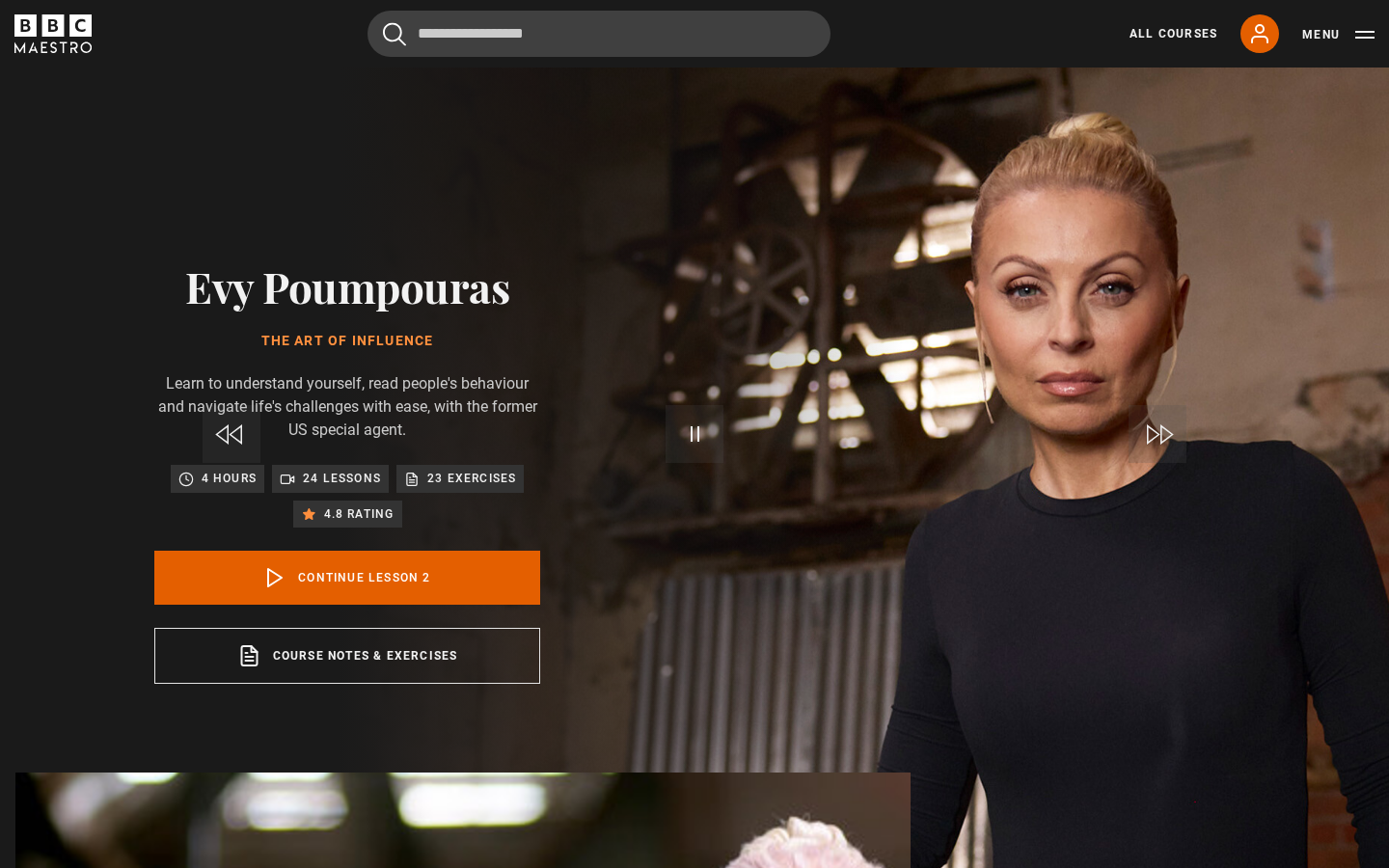 scroll, scrollTop: 878, scrollLeft: 0, axis: vertical 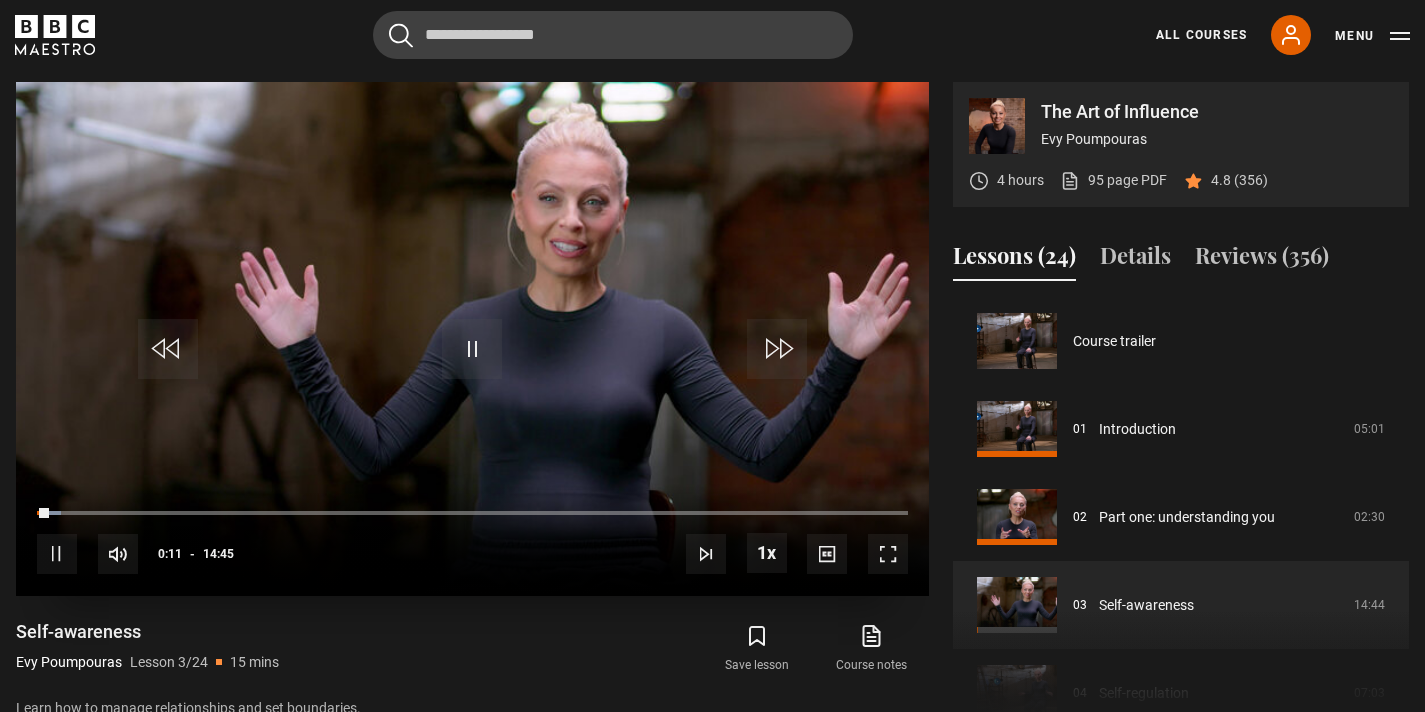 click at bounding box center (472, 349) 